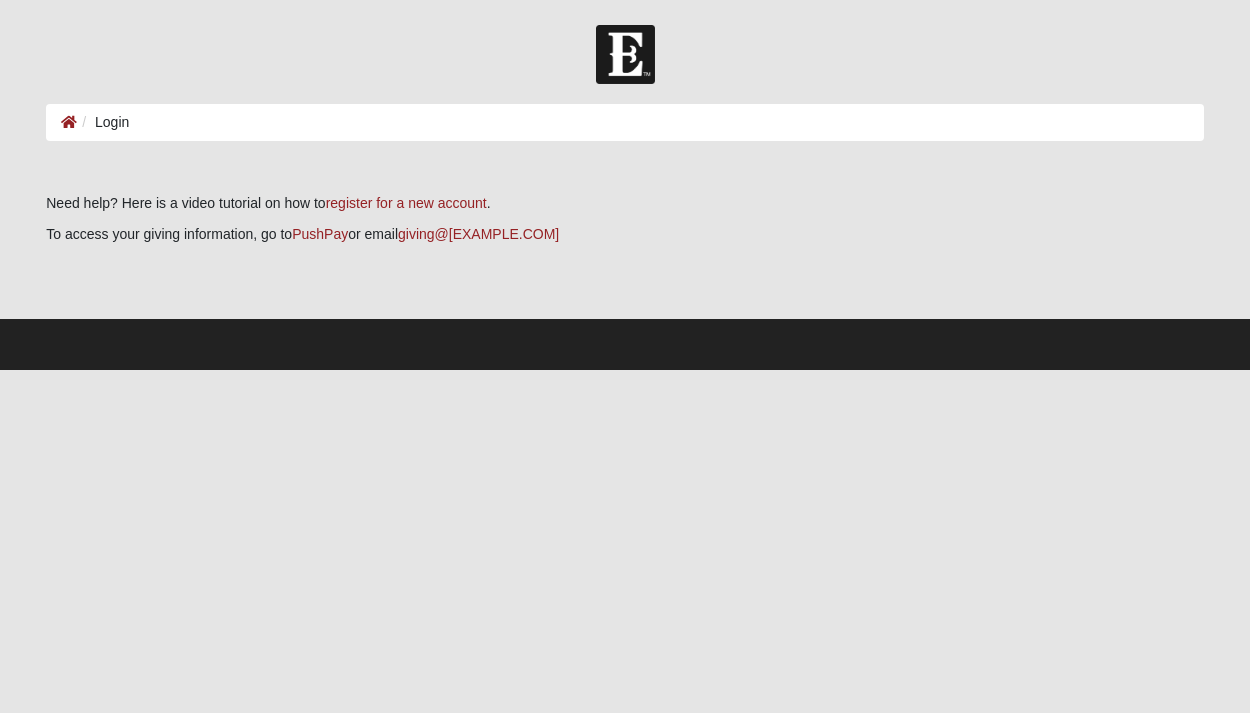 scroll, scrollTop: 0, scrollLeft: 0, axis: both 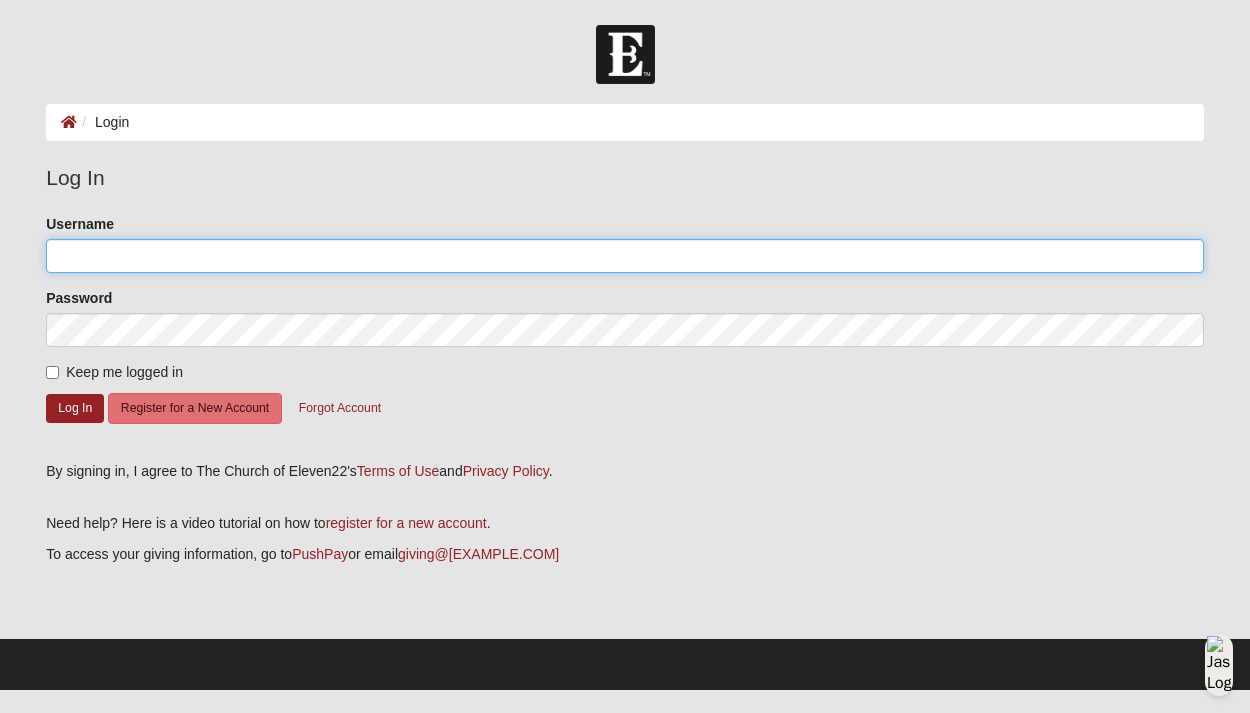 click on "Username" 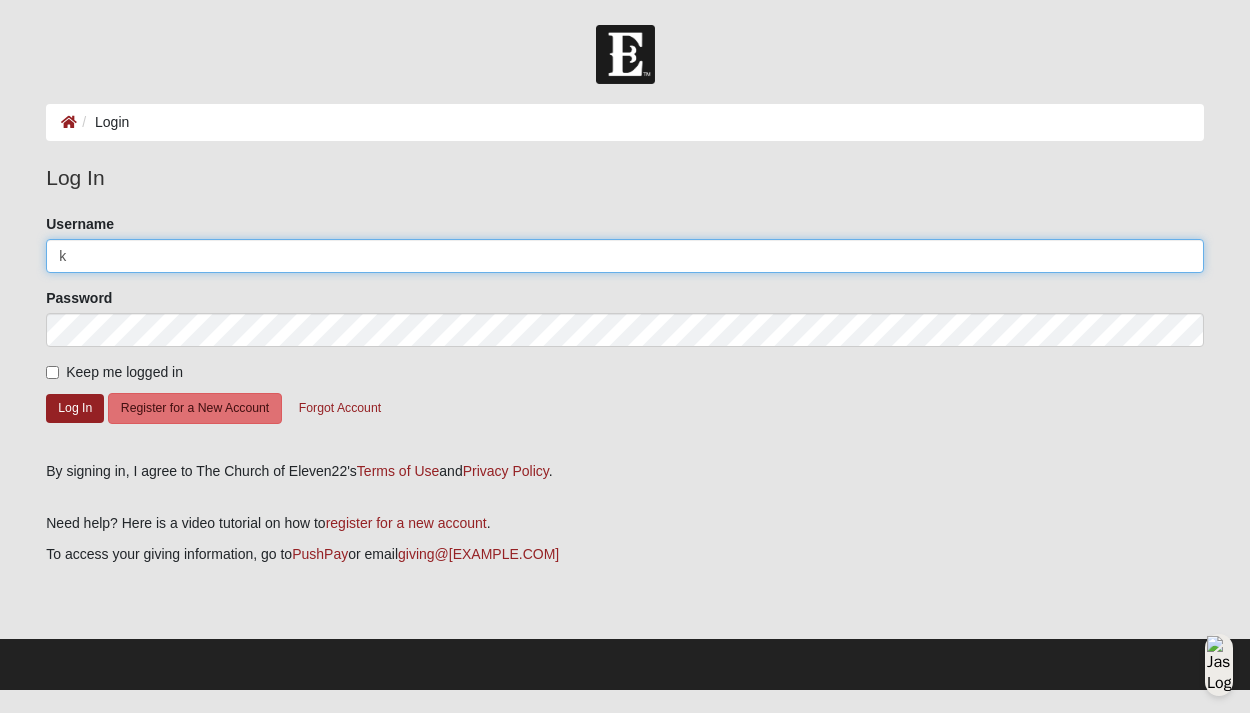 type 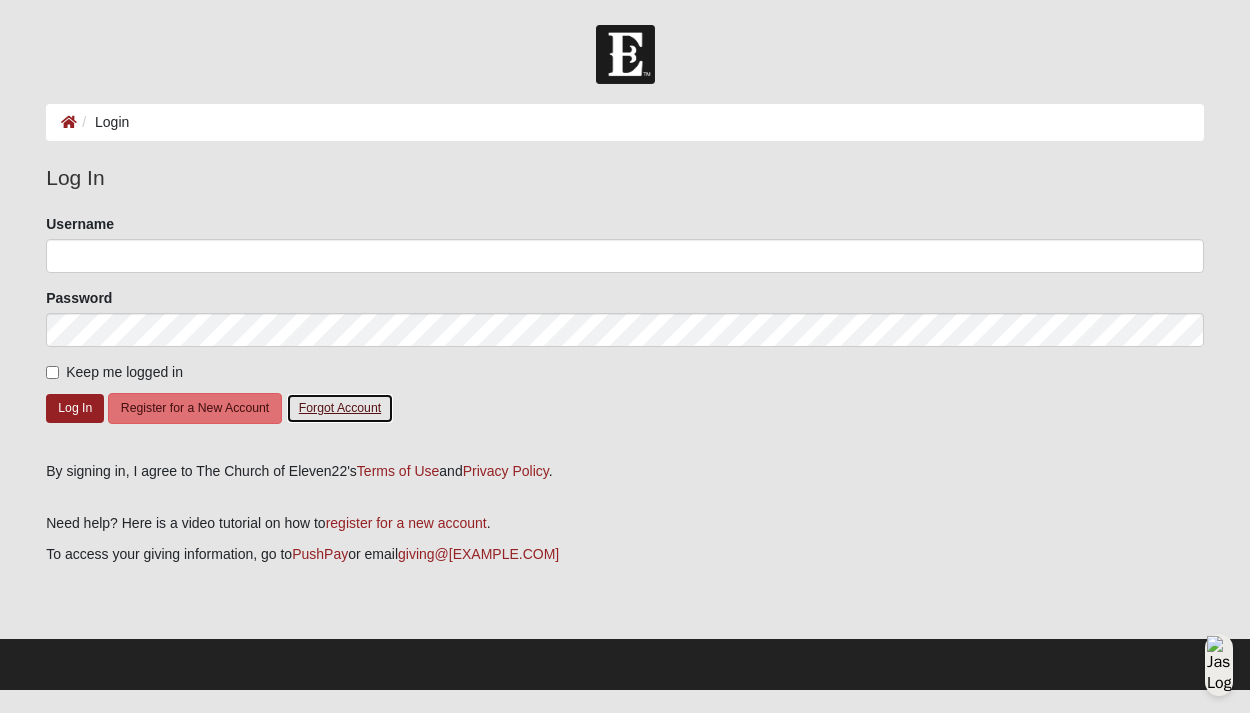 click on "Forgot Account" 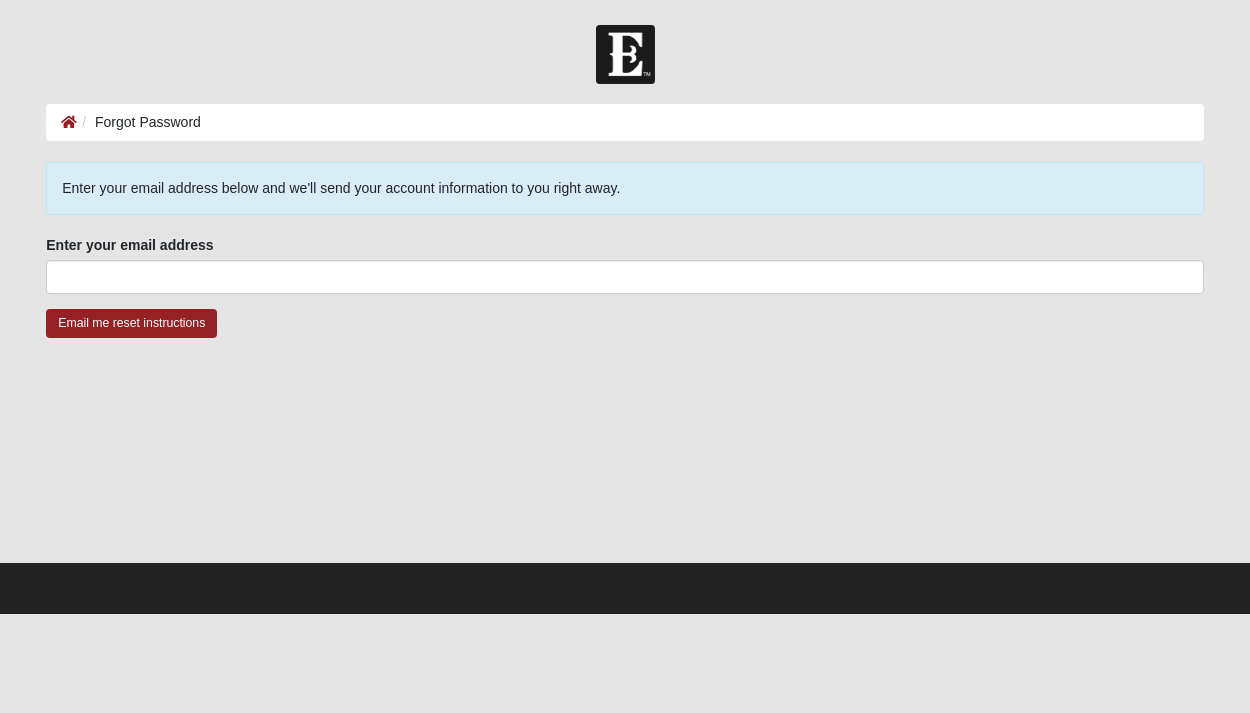 scroll, scrollTop: 0, scrollLeft: 0, axis: both 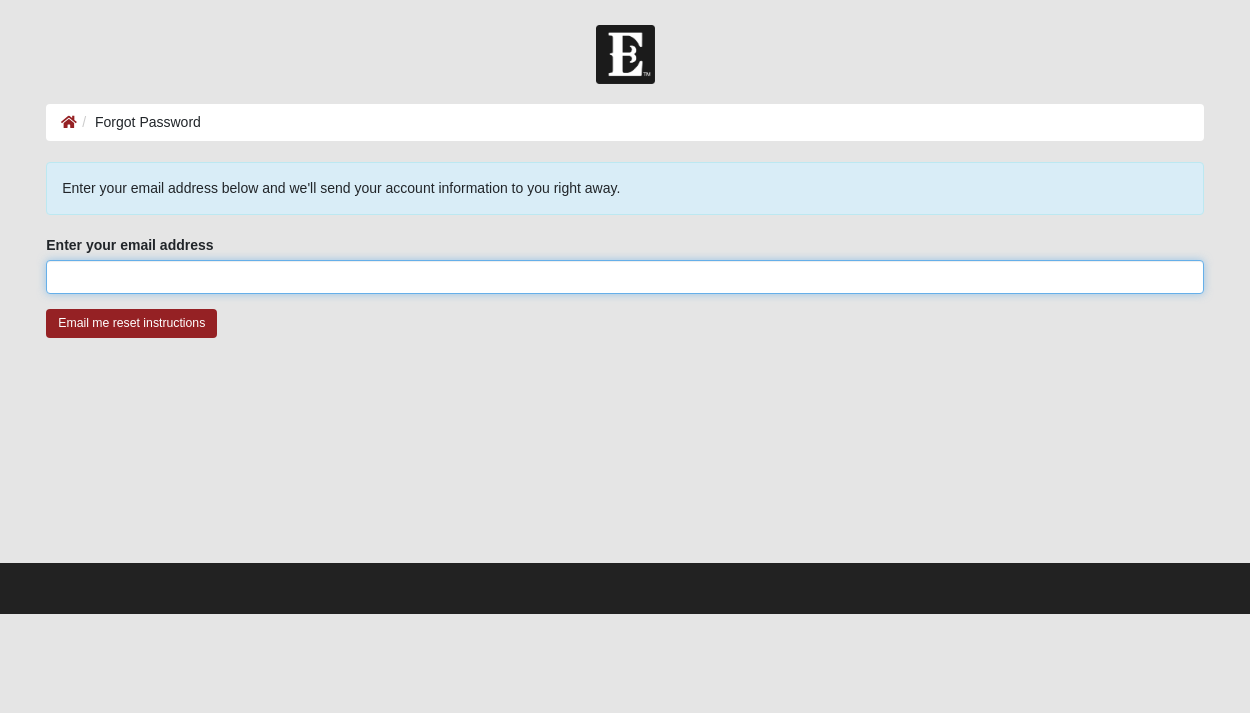 click on "Enter your email address" at bounding box center (625, 277) 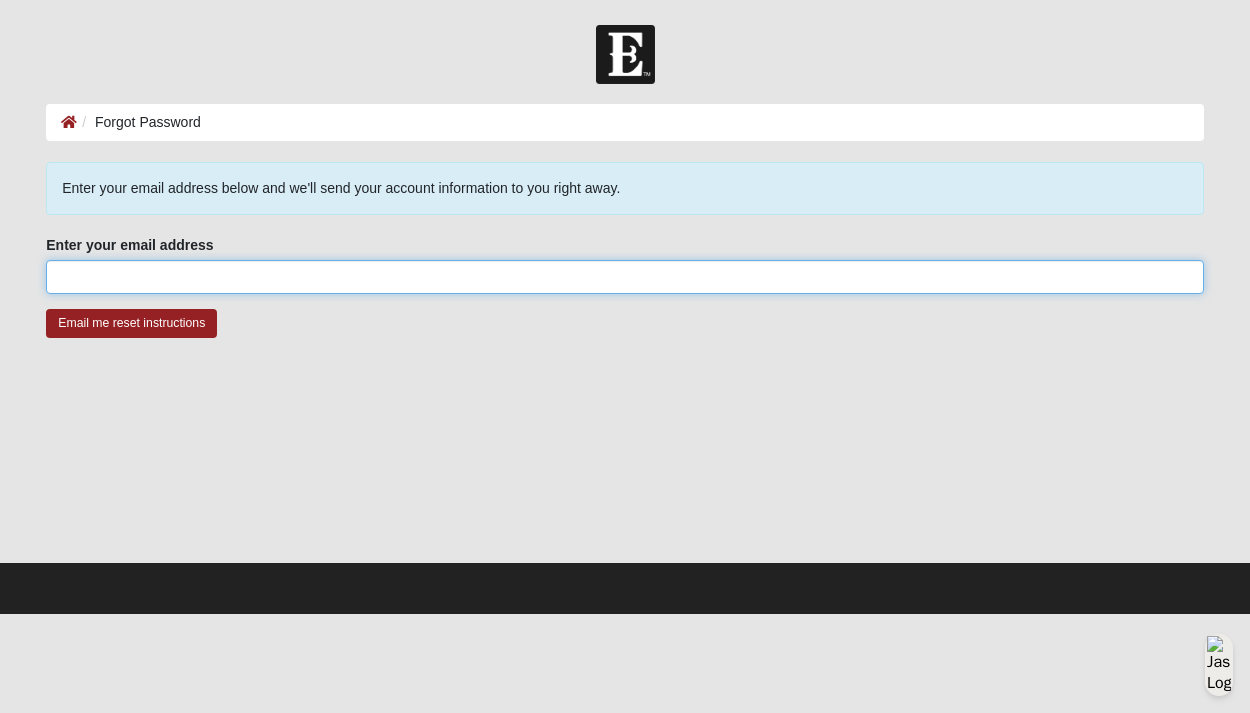 type on "[EMAIL]" 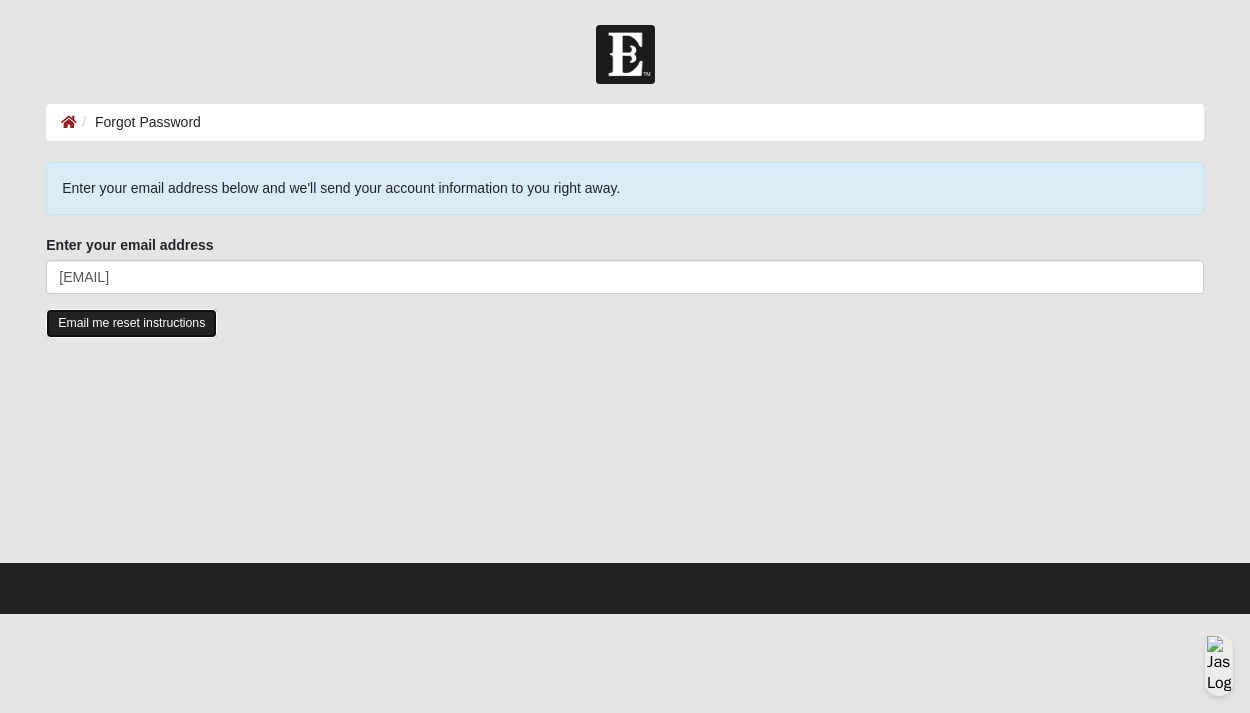 click on "Email me reset instructions" at bounding box center [131, 323] 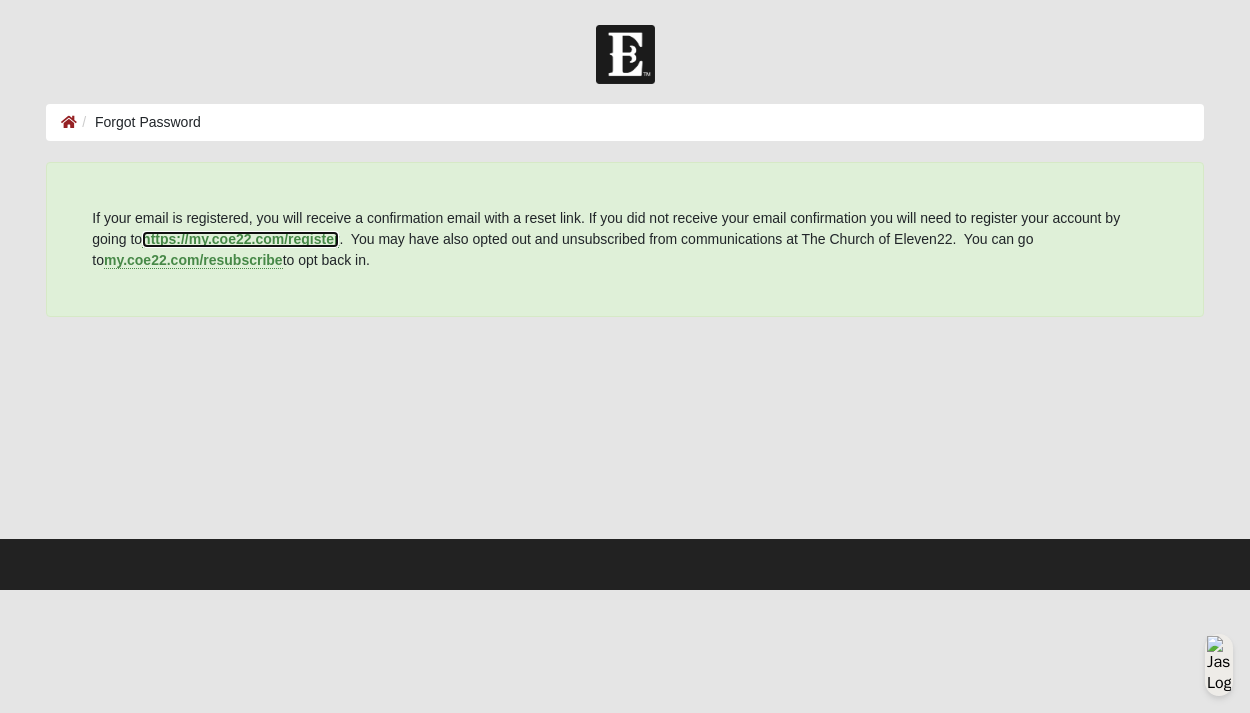click on "https://my.coe22.com/register" at bounding box center (240, 239) 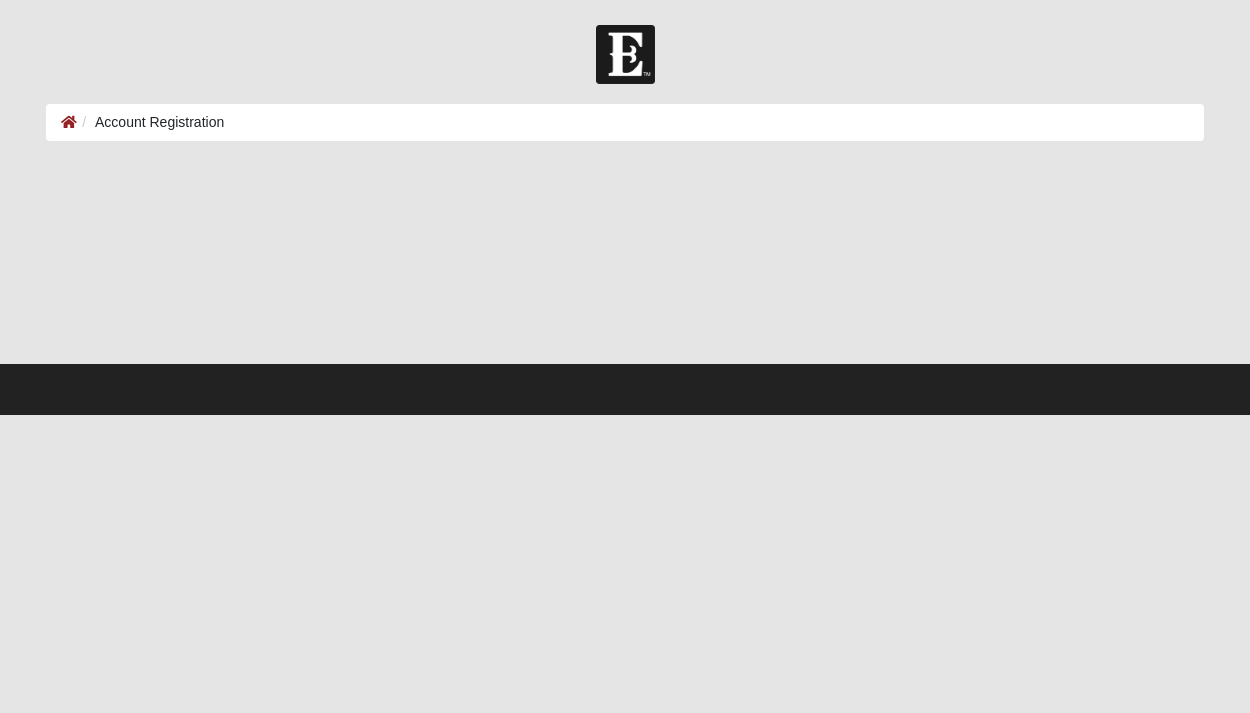 scroll, scrollTop: 0, scrollLeft: 0, axis: both 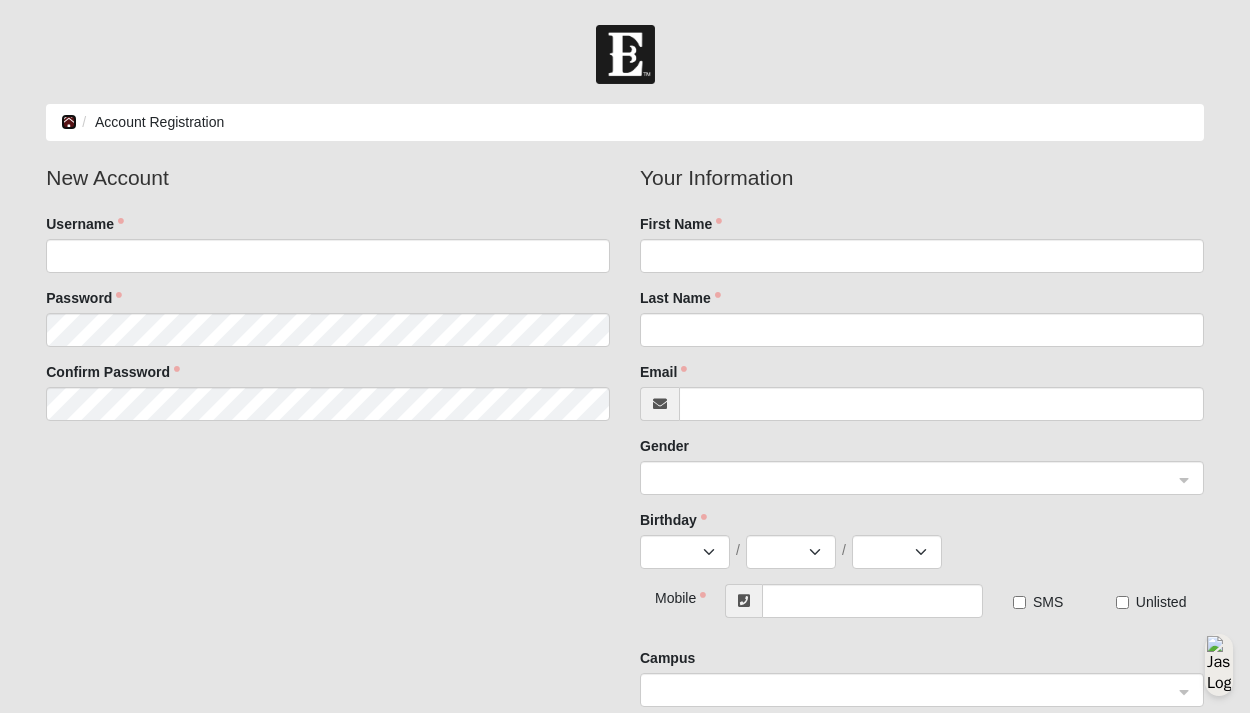 click at bounding box center [69, 122] 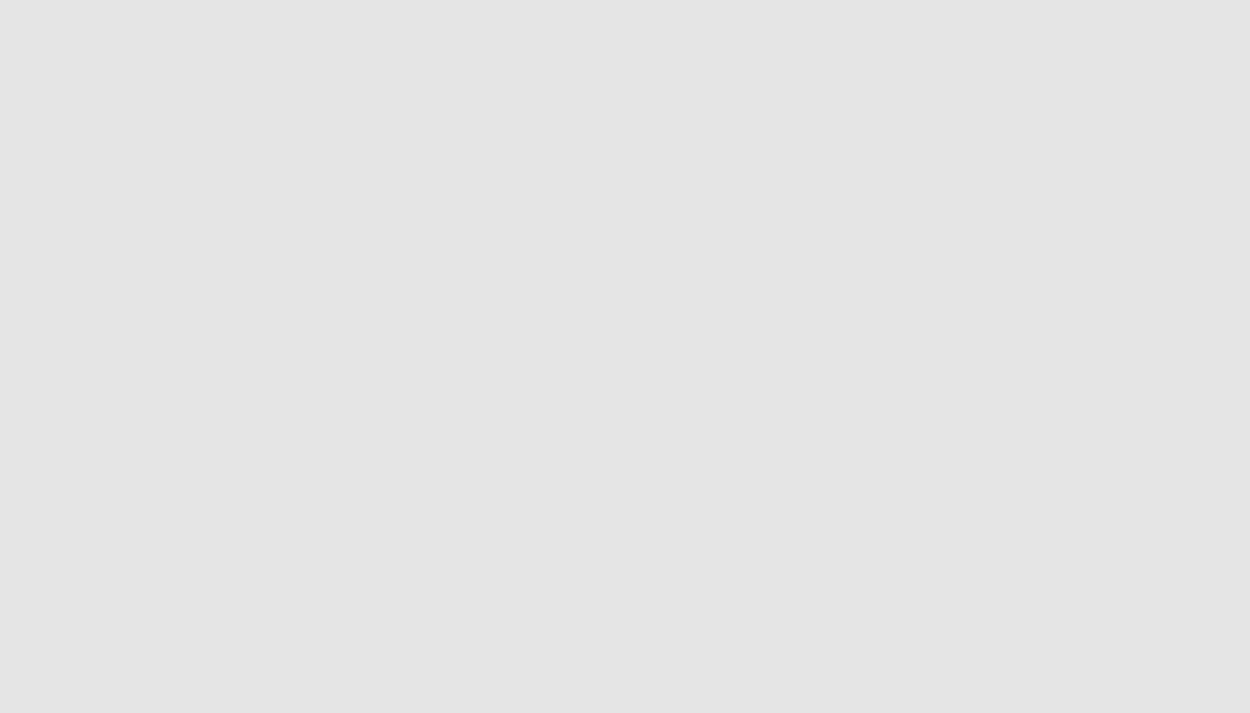 scroll, scrollTop: 0, scrollLeft: 0, axis: both 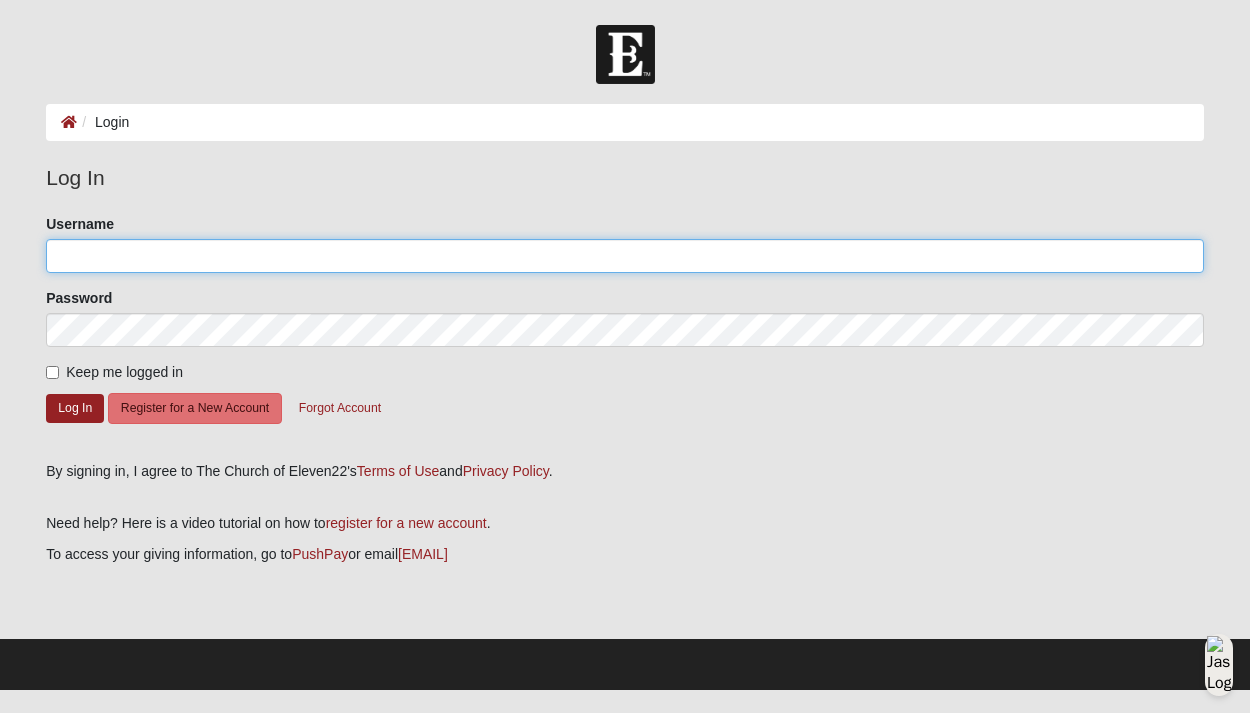 click on "Username" 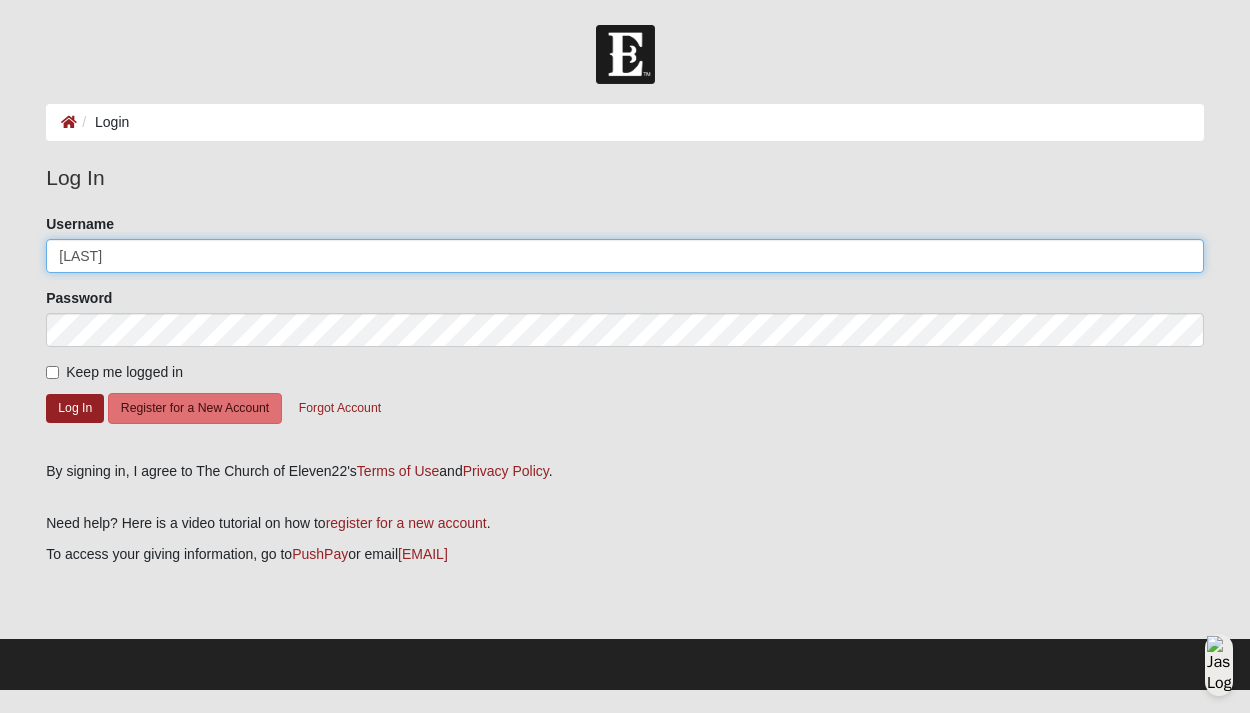type on "kswenson" 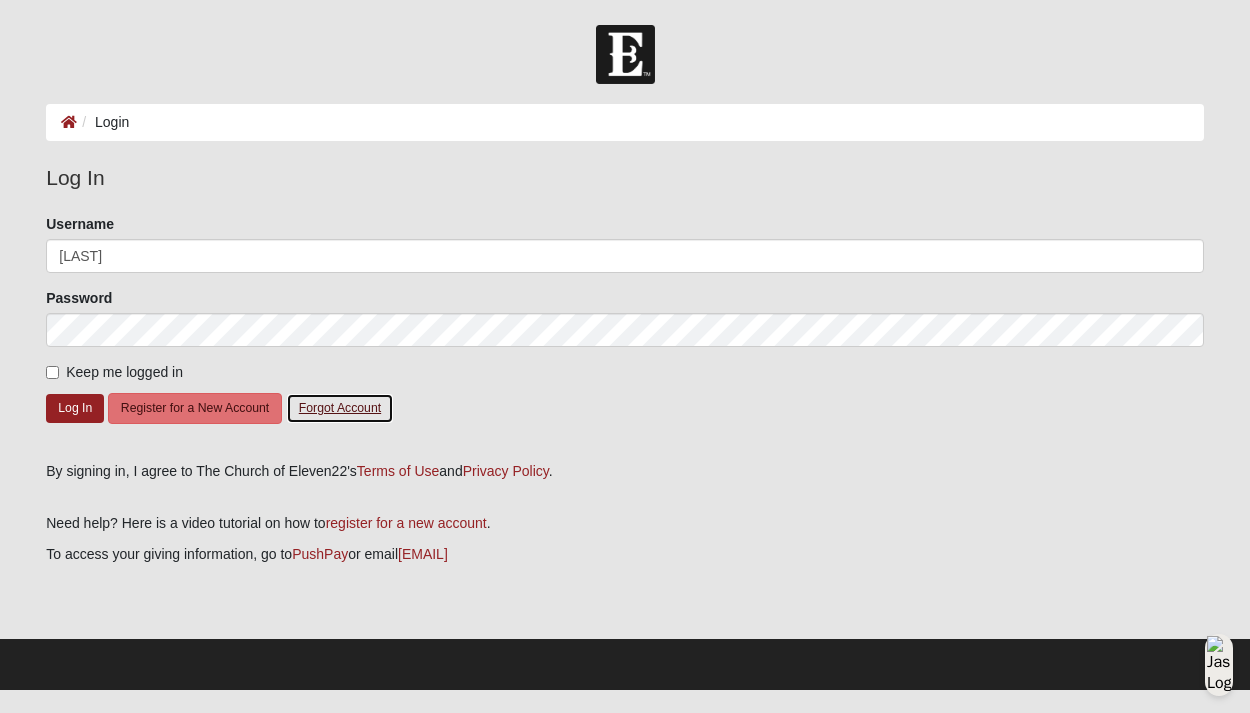 click on "Forgot Account" 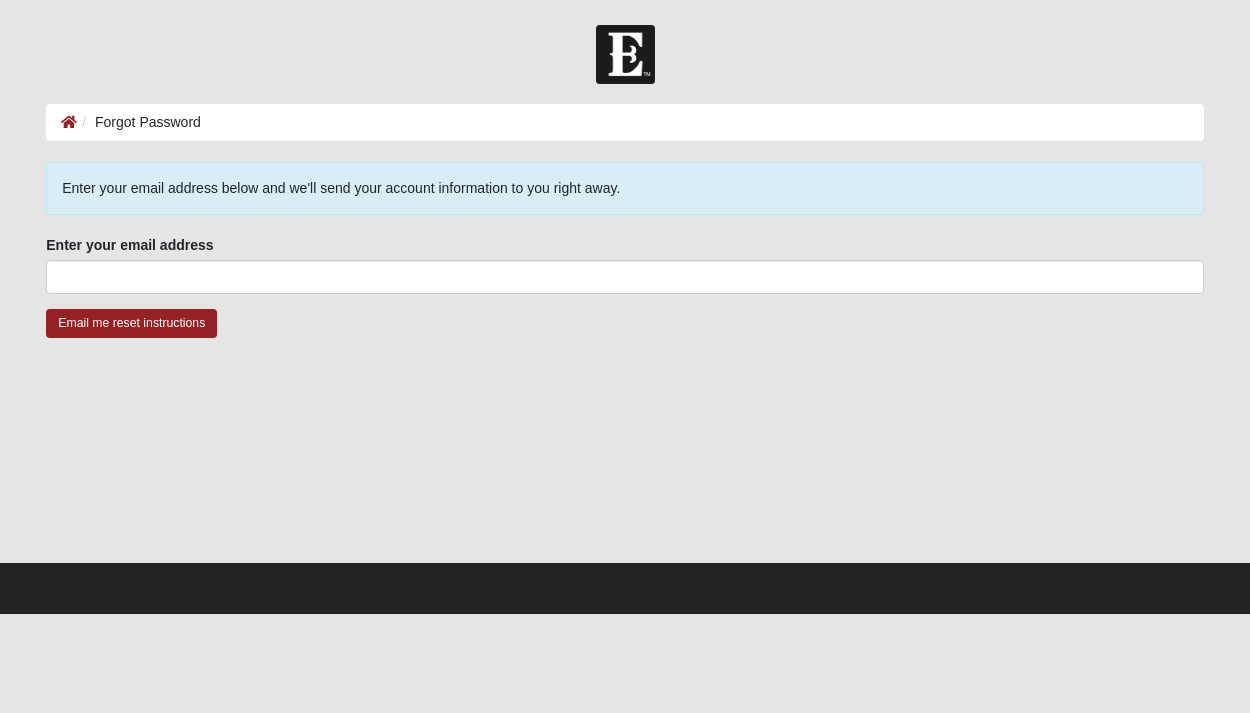 scroll, scrollTop: 0, scrollLeft: 0, axis: both 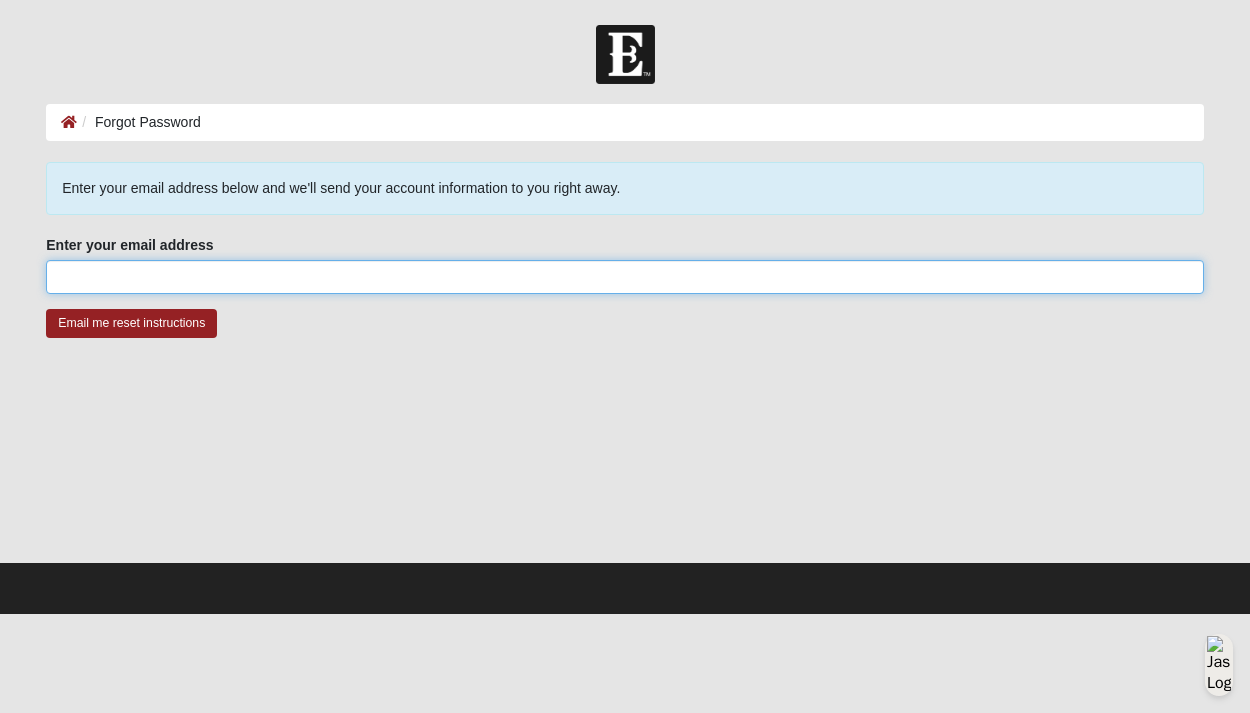 click on "Enter your email address" at bounding box center [625, 277] 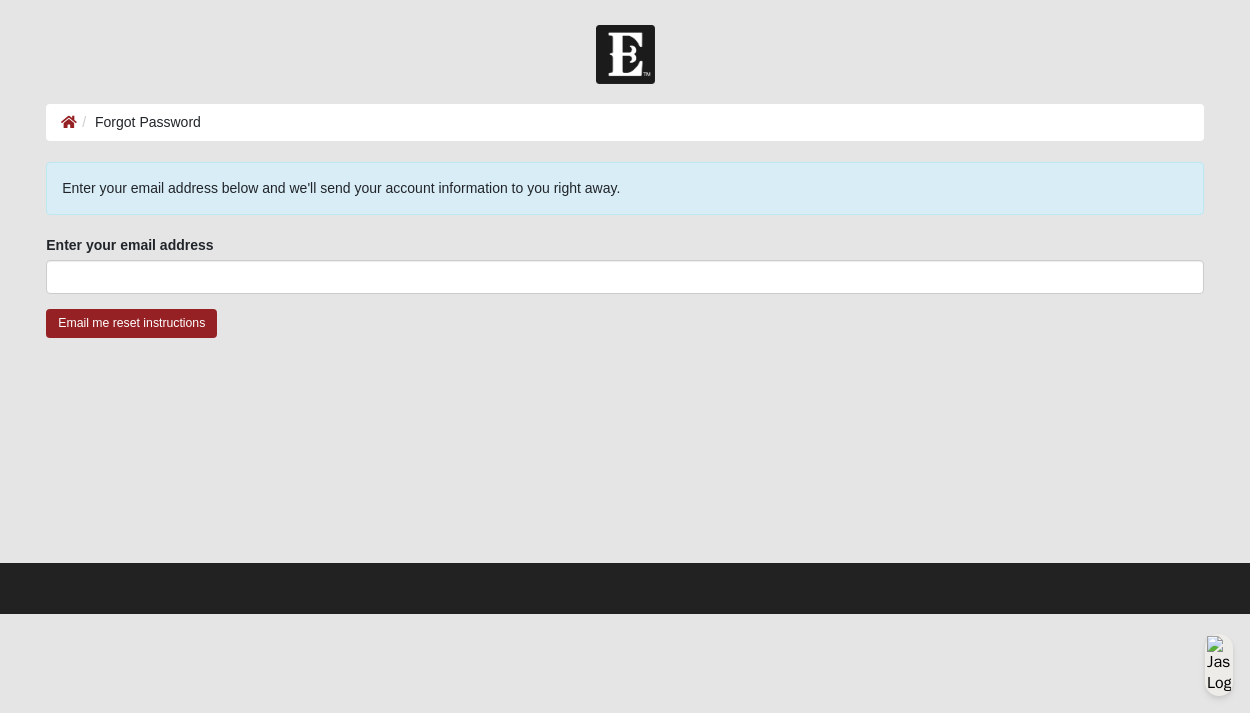 click on "Forgot Password" at bounding box center (139, 122) 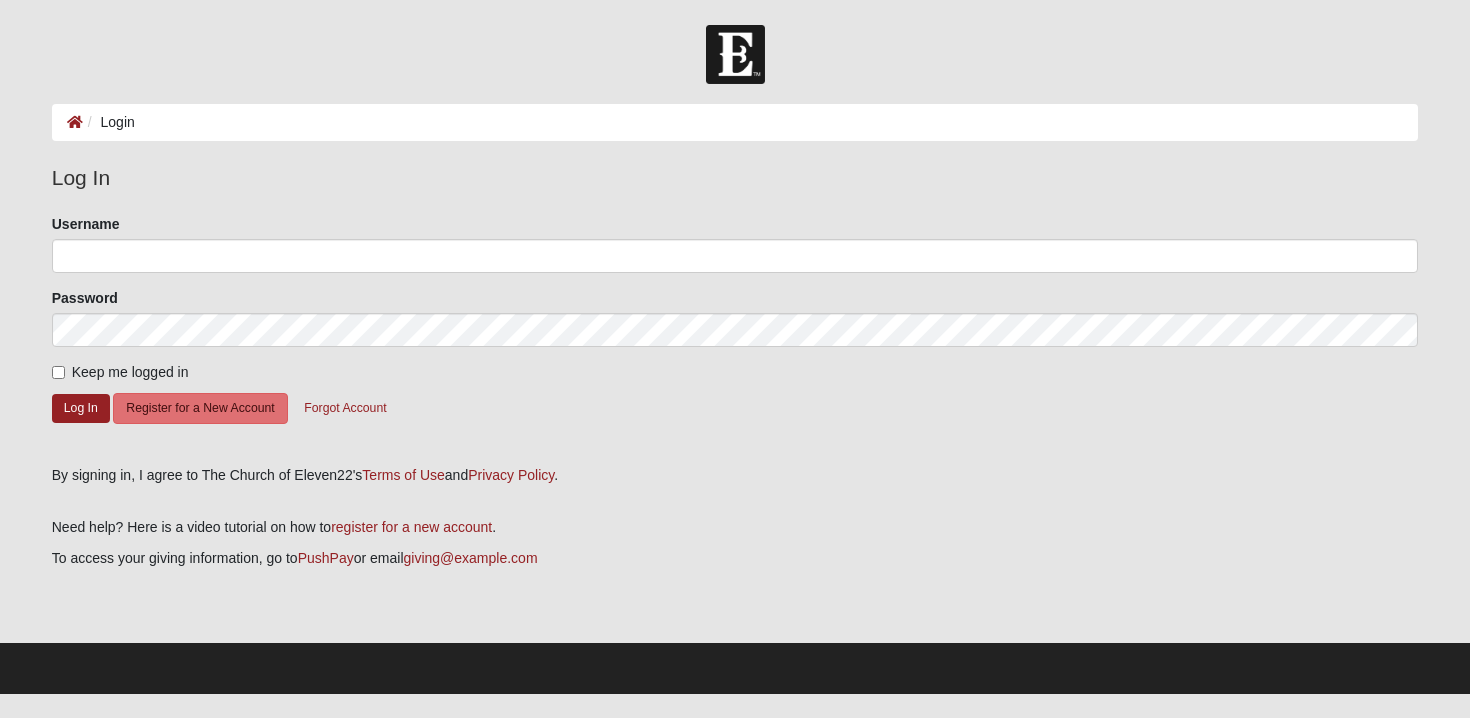 scroll, scrollTop: 0, scrollLeft: 0, axis: both 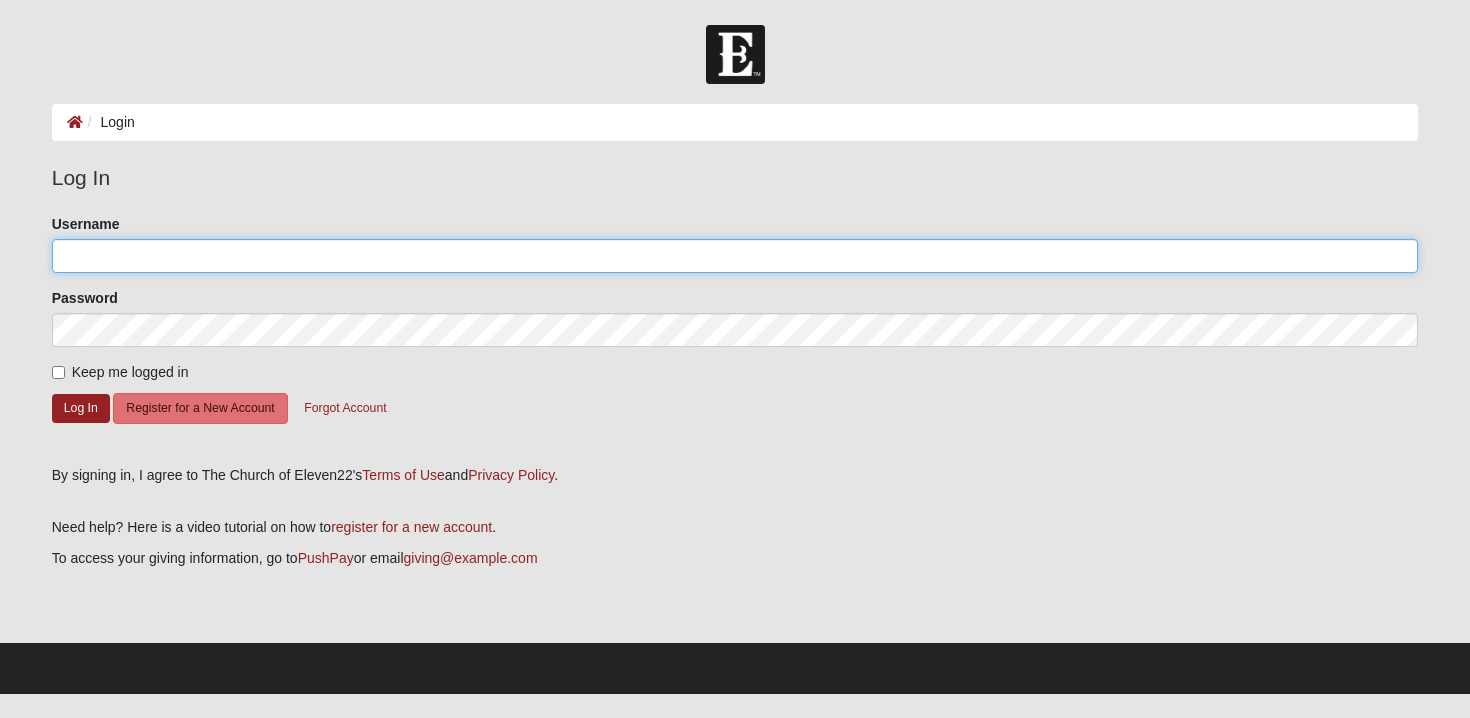 click on "Username" 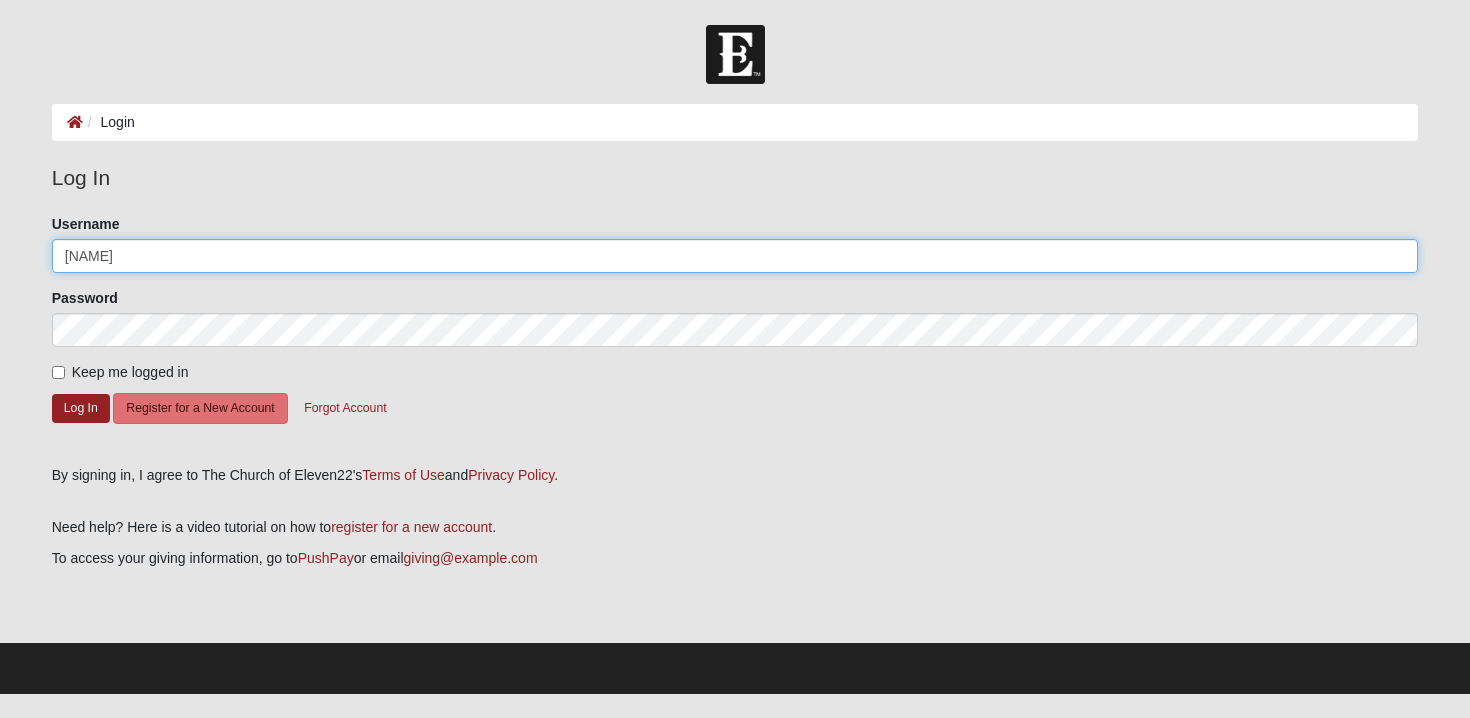 type on "[LAST]" 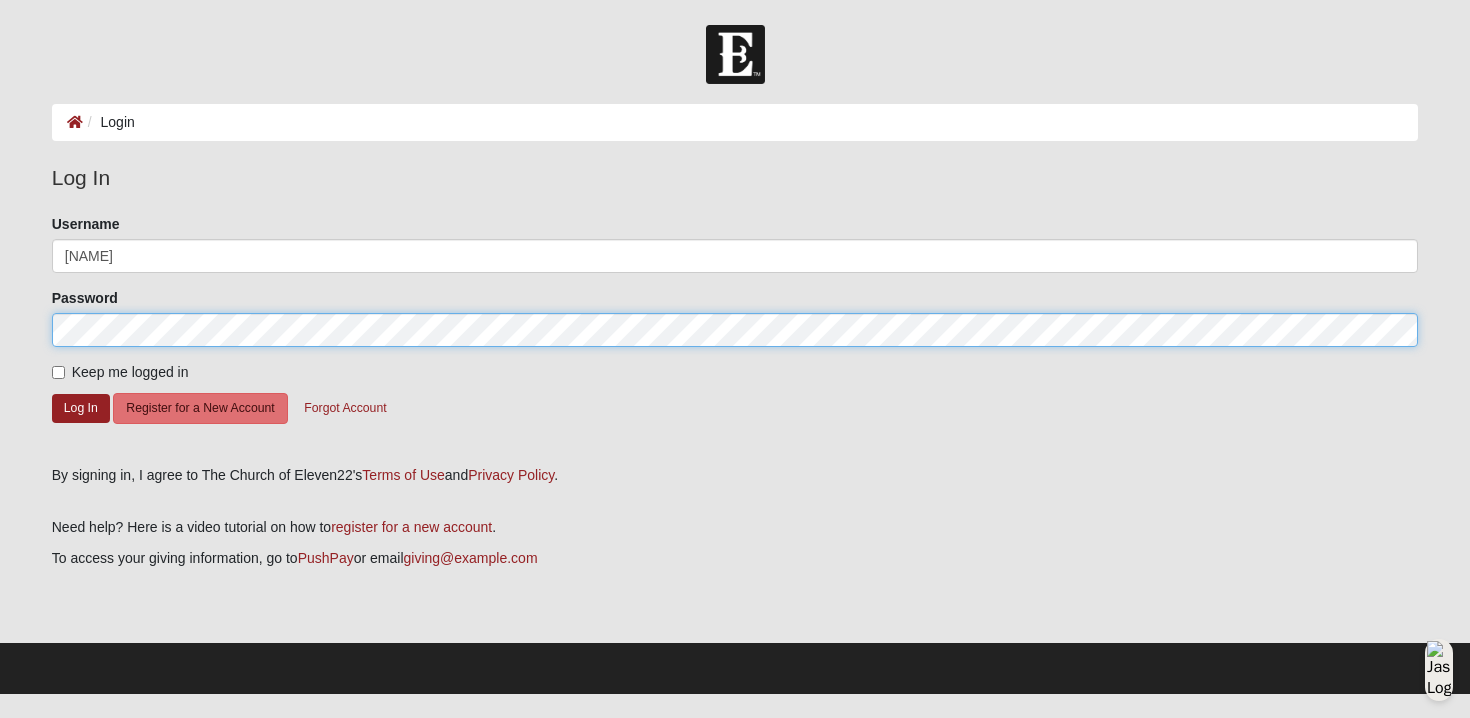 click on "Log In" 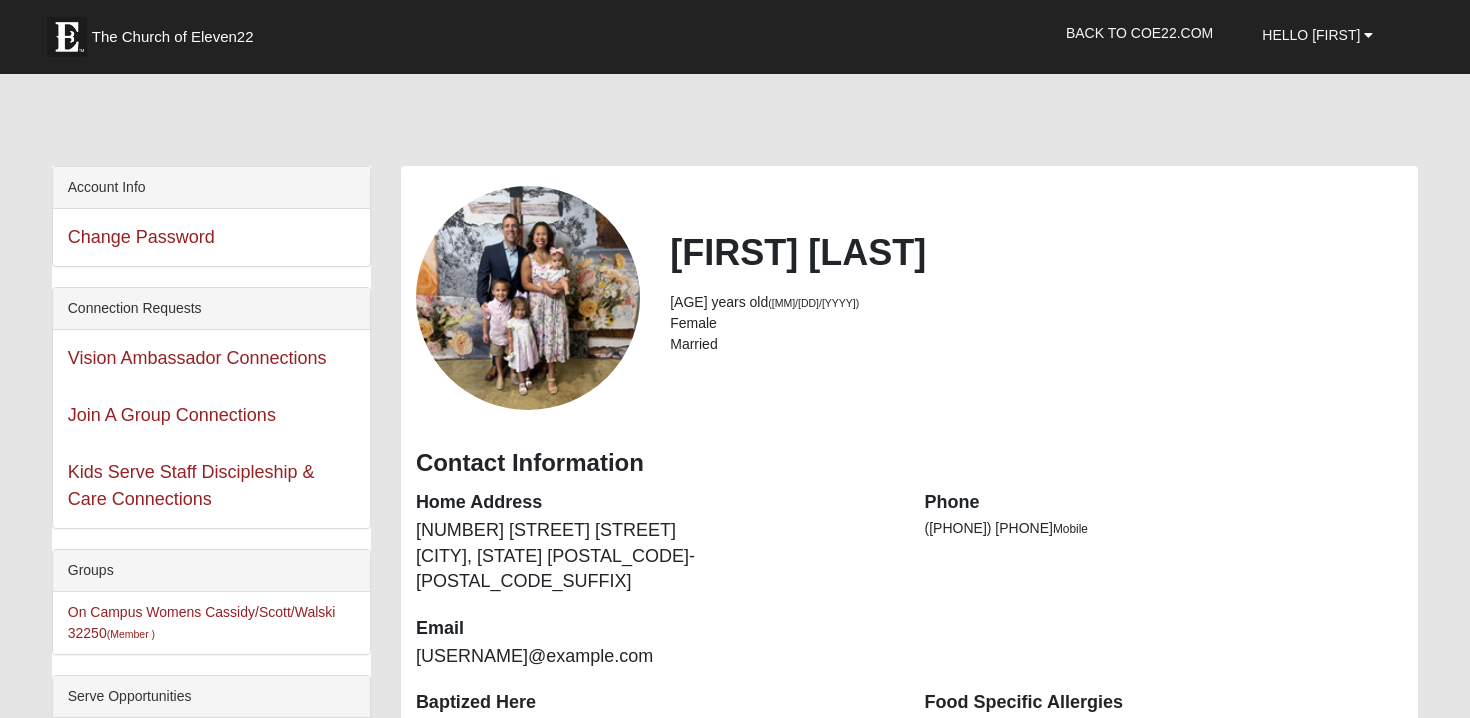 scroll, scrollTop: 0, scrollLeft: 0, axis: both 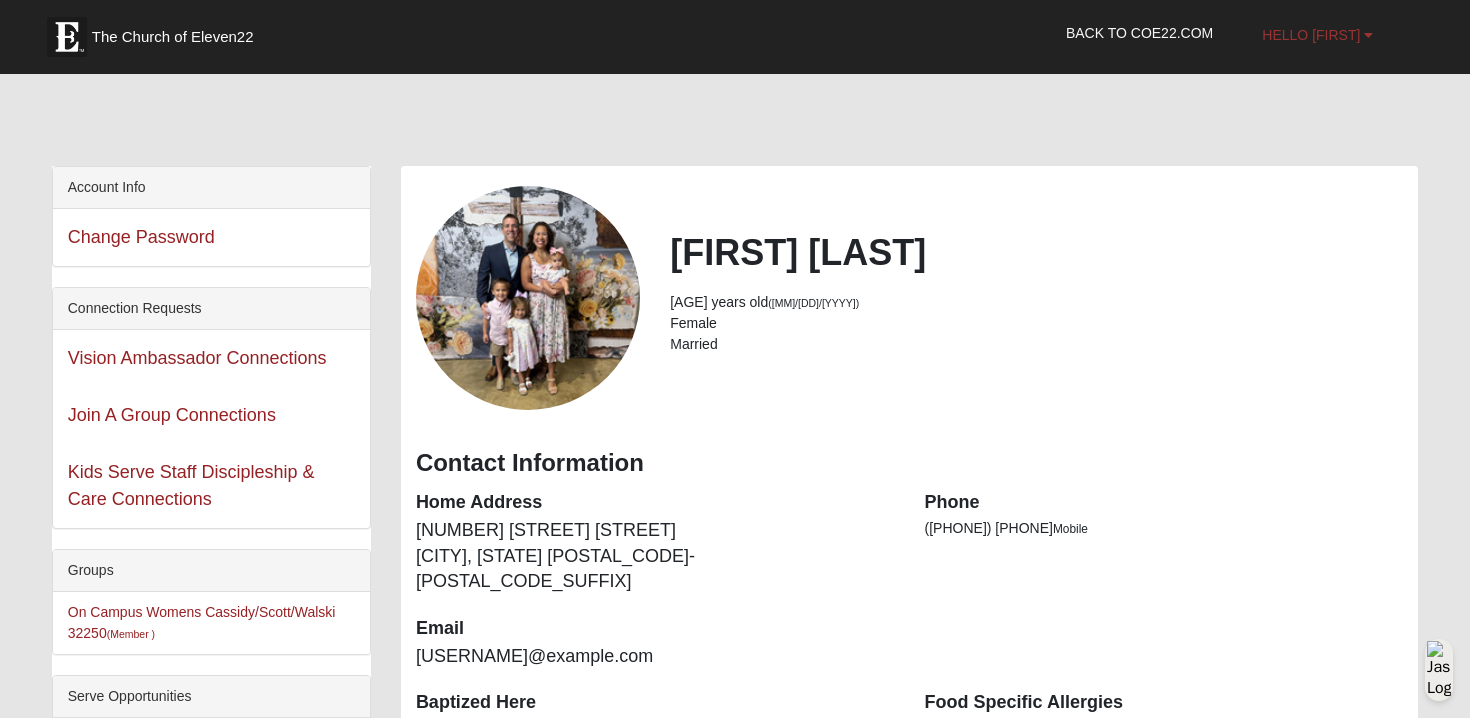 click on "Hello [FIRST]" at bounding box center (1317, 35) 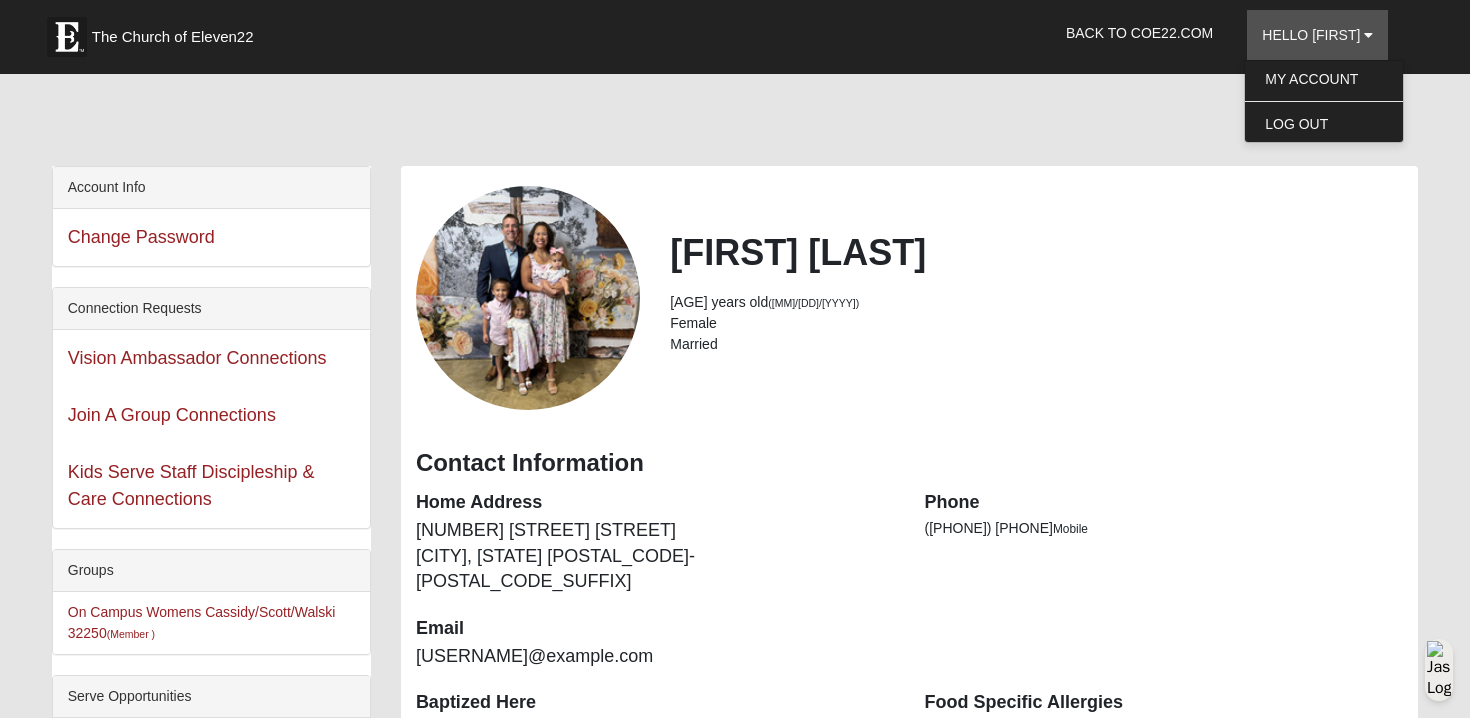 click at bounding box center (735, 124) 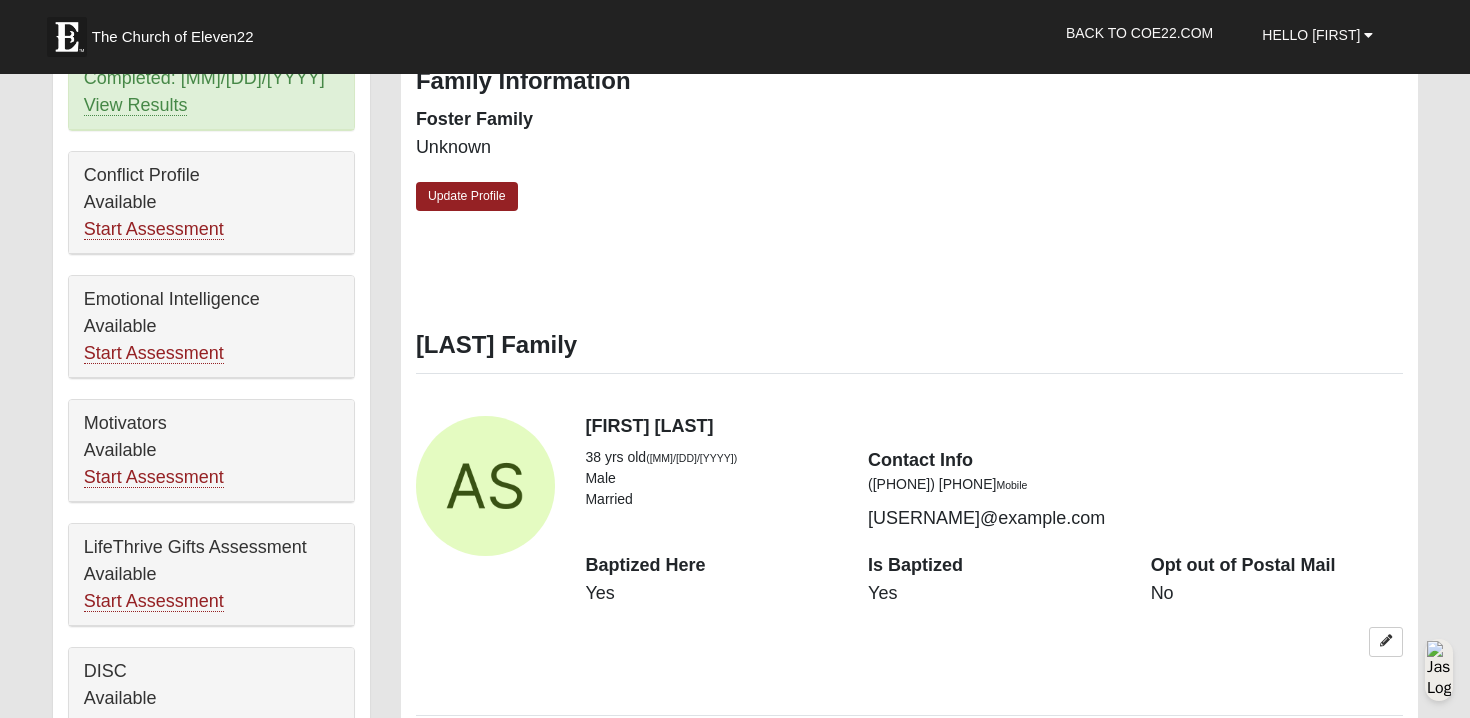 scroll, scrollTop: 0, scrollLeft: 0, axis: both 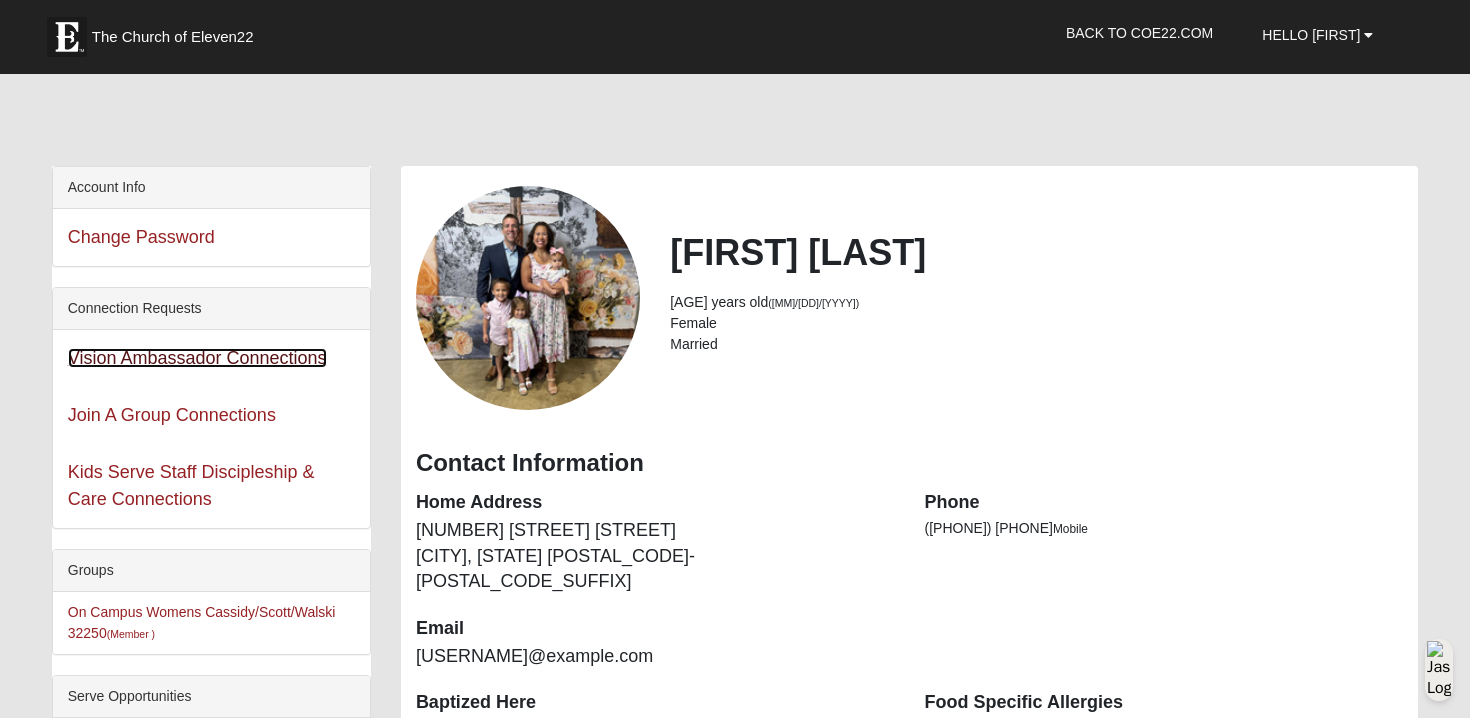 click on "Vision Ambassador Connections" at bounding box center [197, 358] 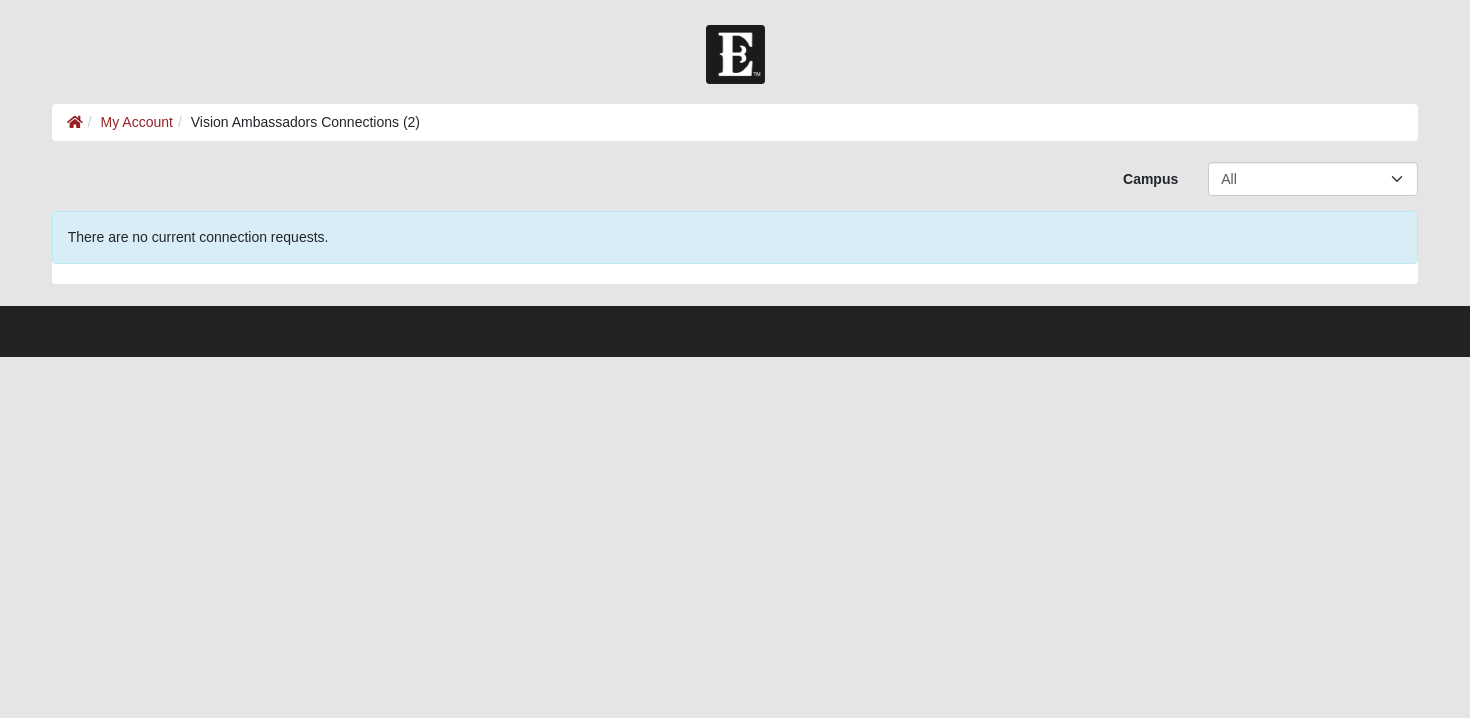 scroll, scrollTop: 0, scrollLeft: 0, axis: both 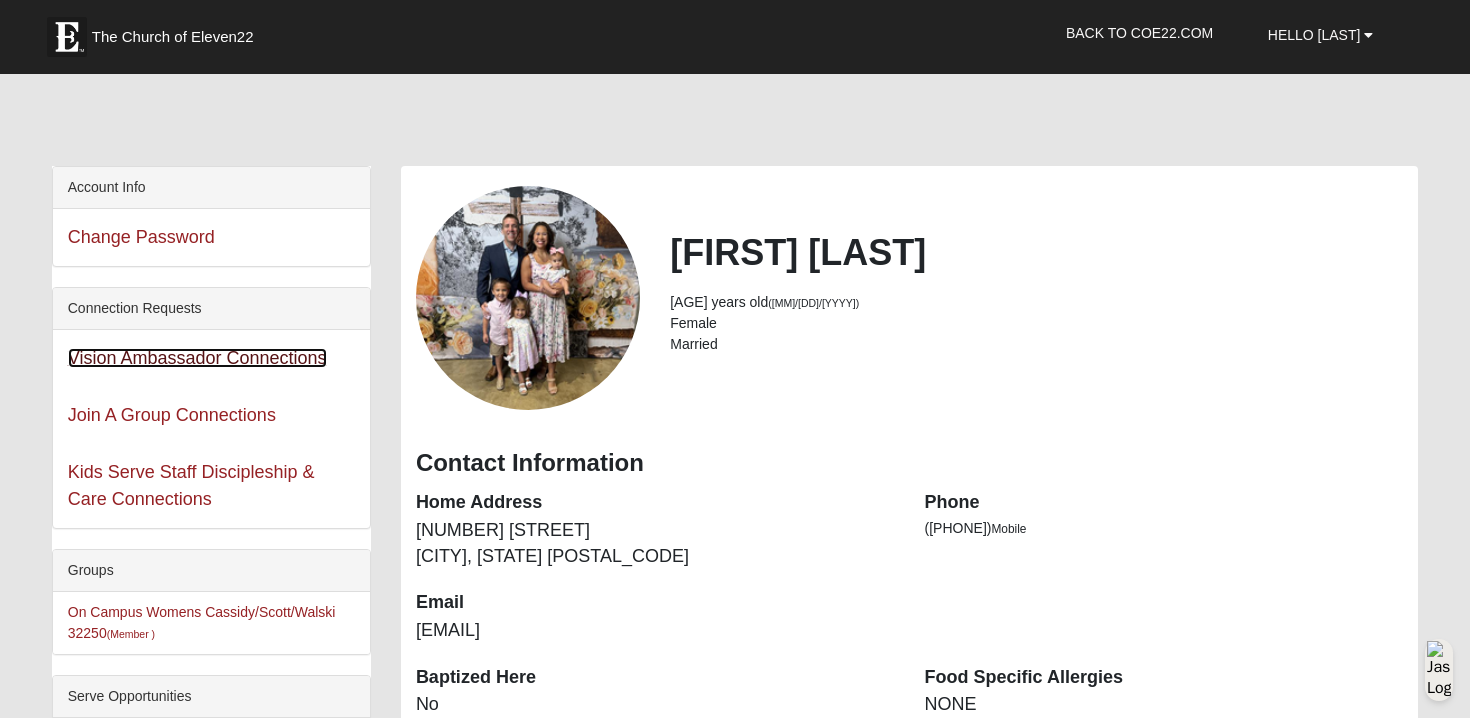 click on "Vision Ambassador Connections" at bounding box center (197, 358) 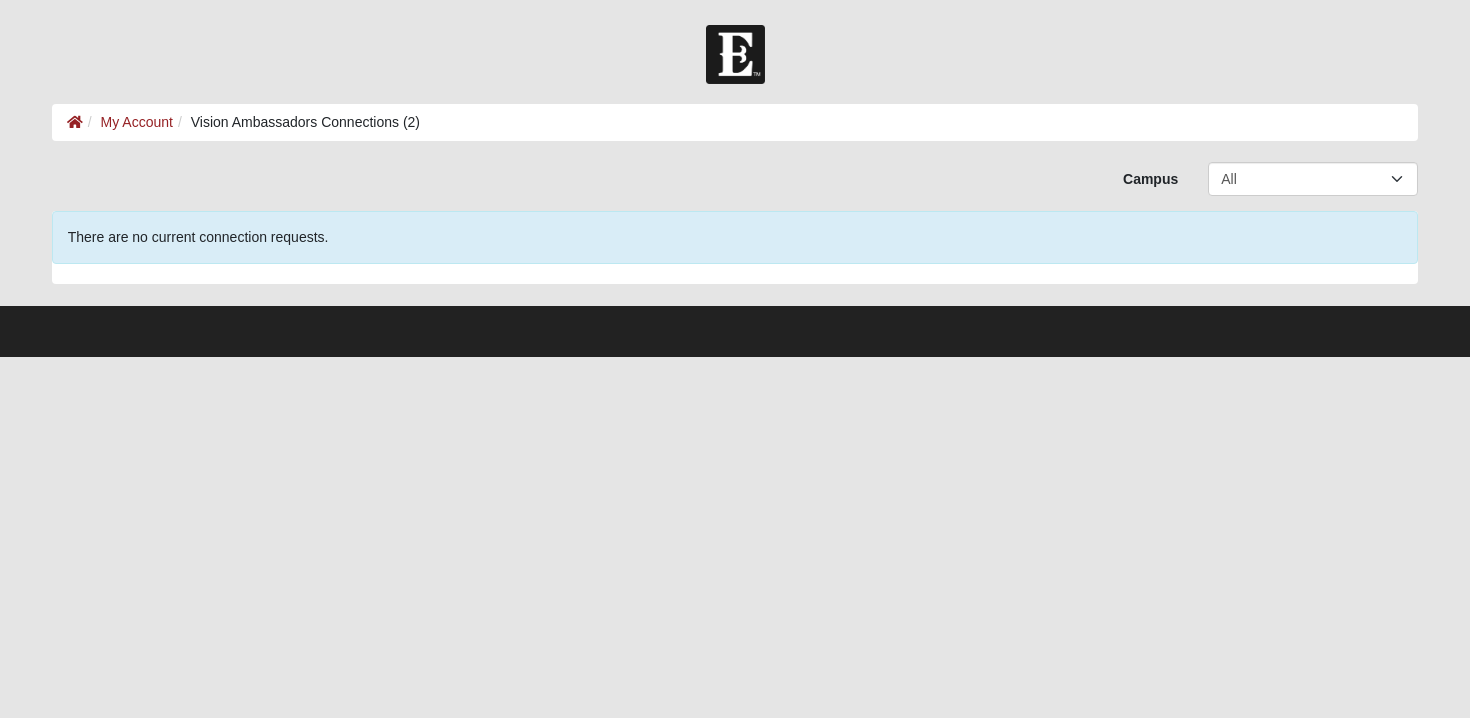 scroll, scrollTop: 0, scrollLeft: 0, axis: both 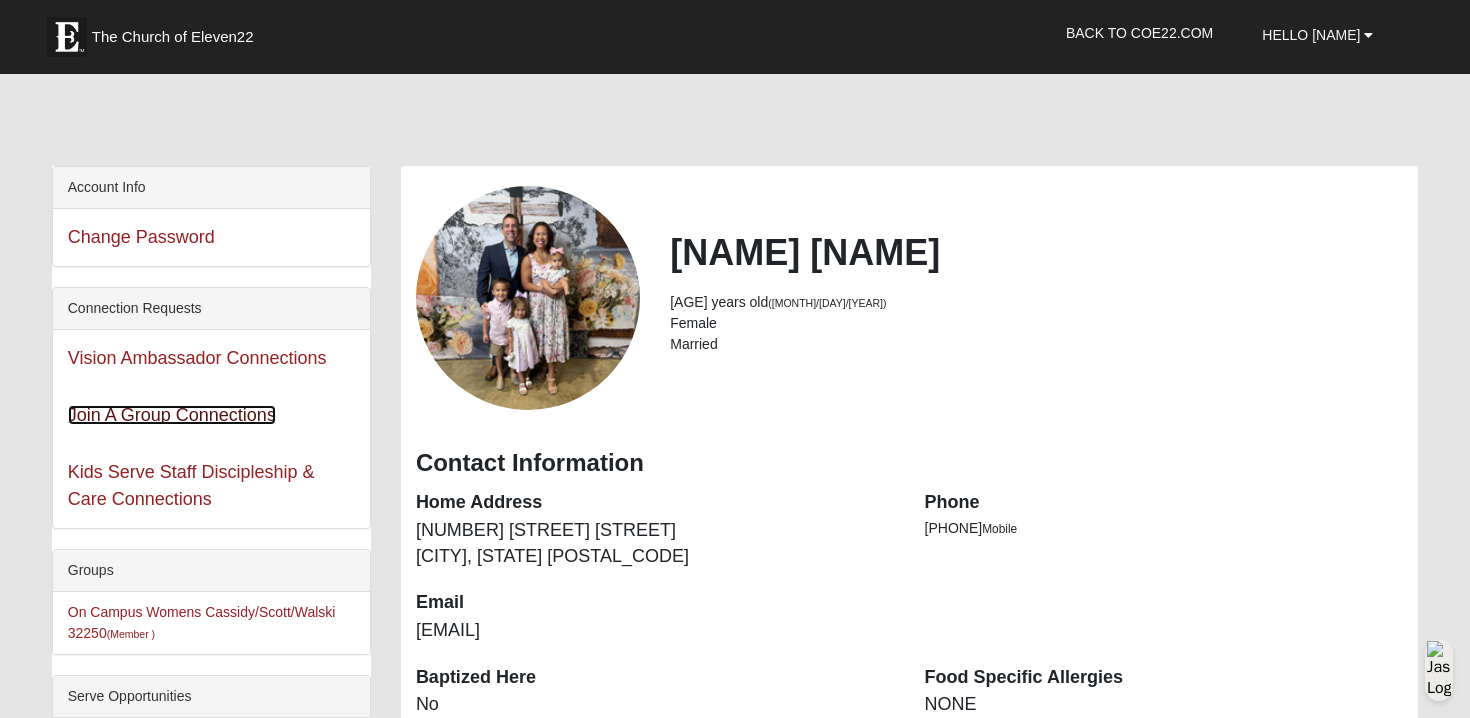 click on "Join A Group Connections" at bounding box center (172, 415) 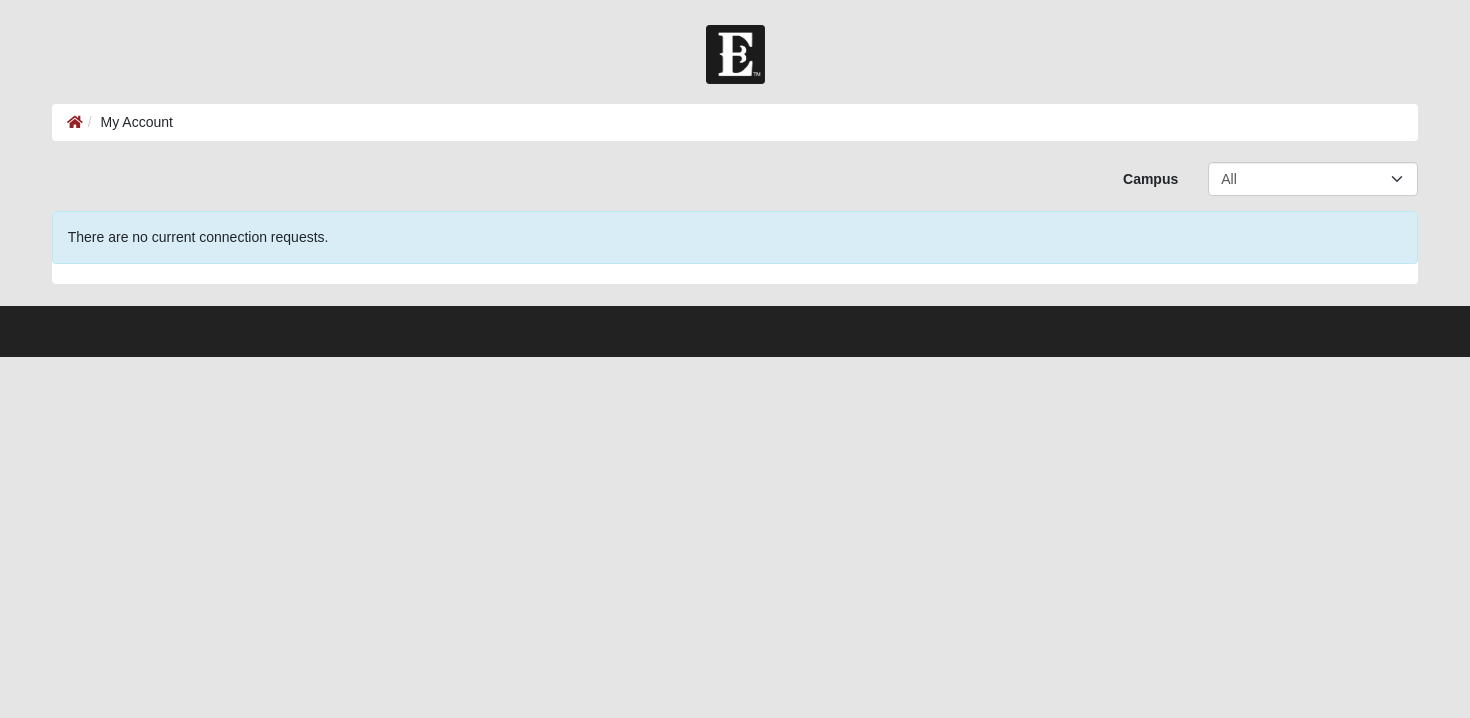 scroll, scrollTop: 0, scrollLeft: 0, axis: both 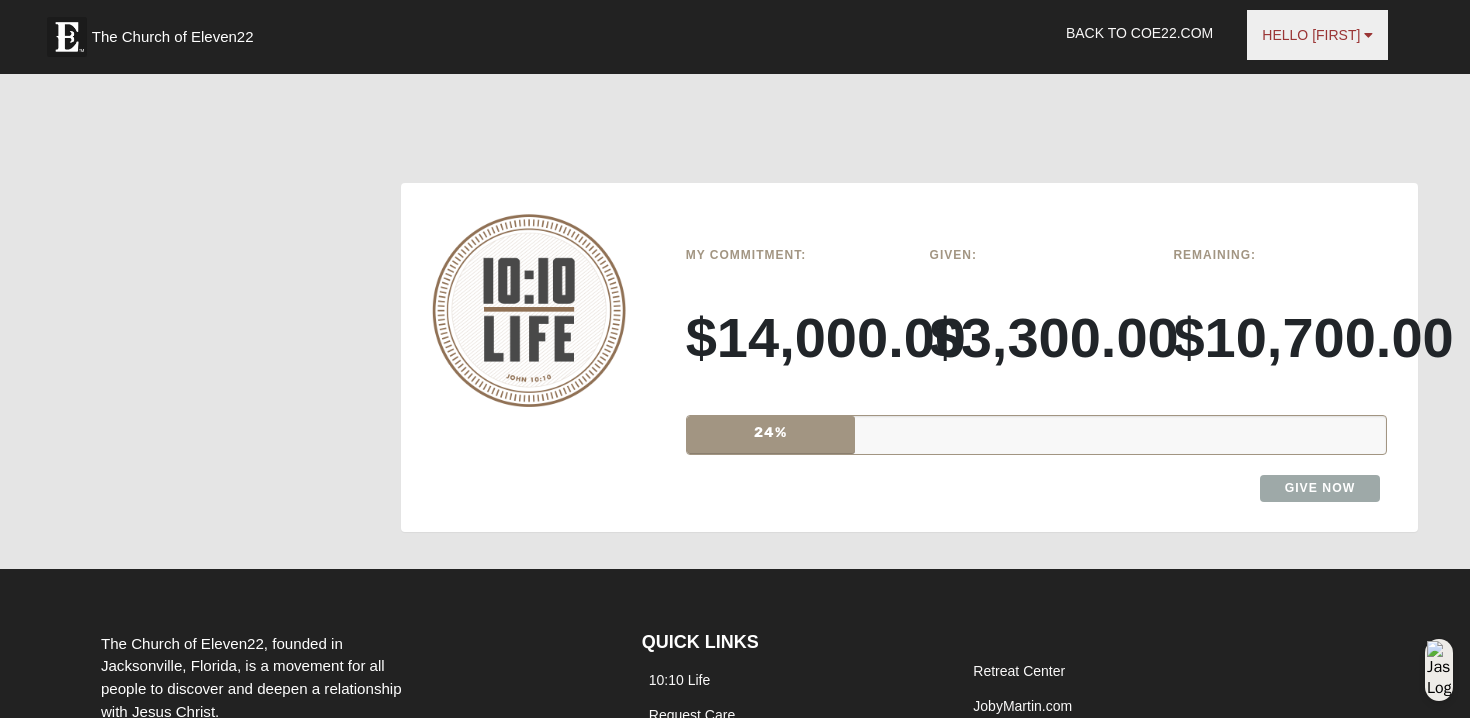 click on "Hello Kassandra" at bounding box center [1317, 35] 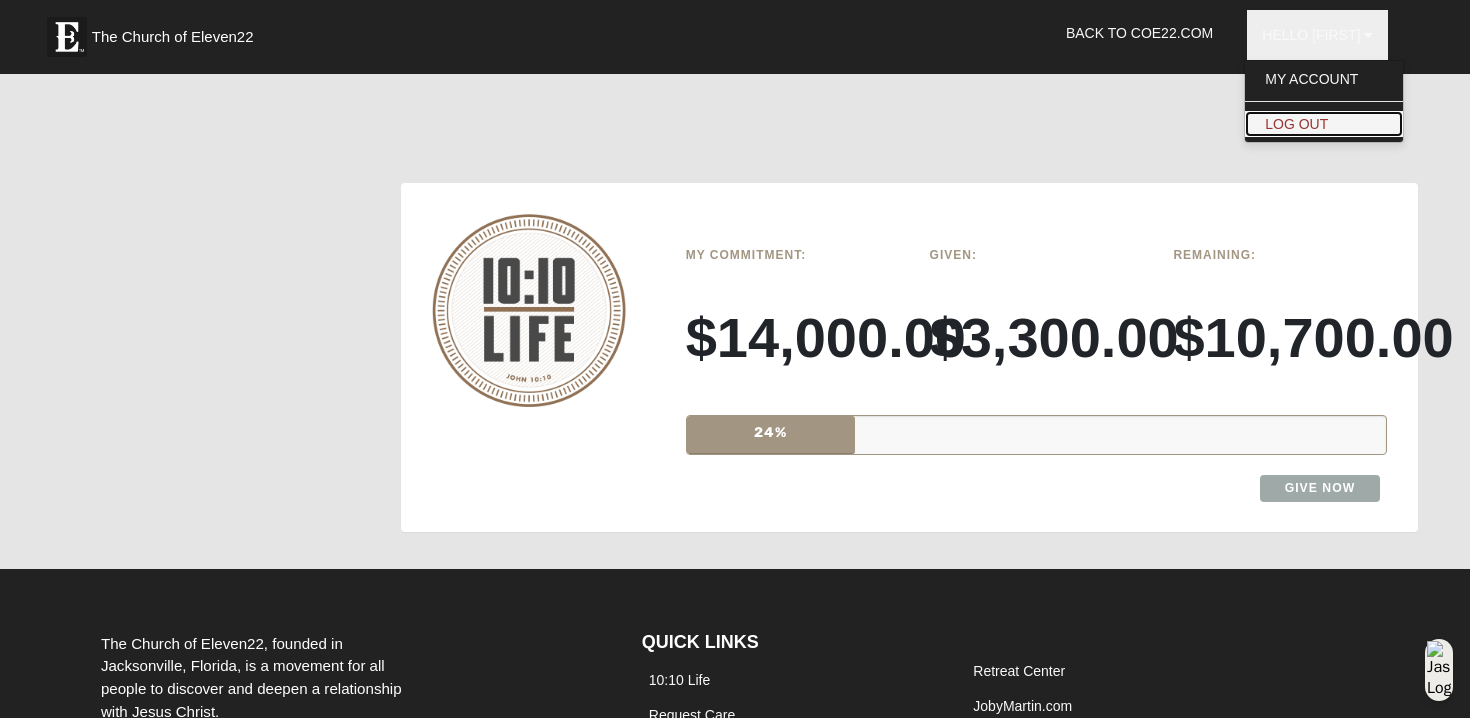 click on "Log Out" at bounding box center (1324, 124) 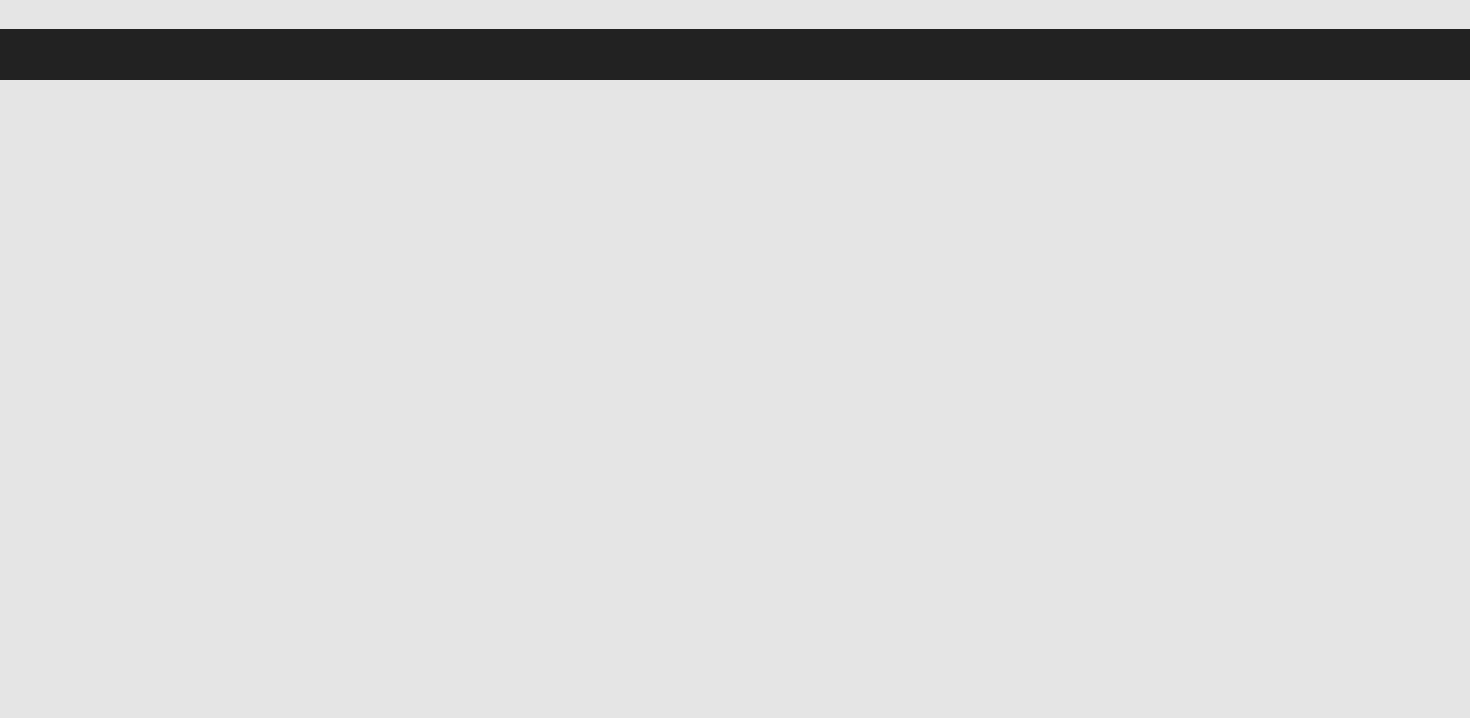 scroll, scrollTop: 0, scrollLeft: 0, axis: both 